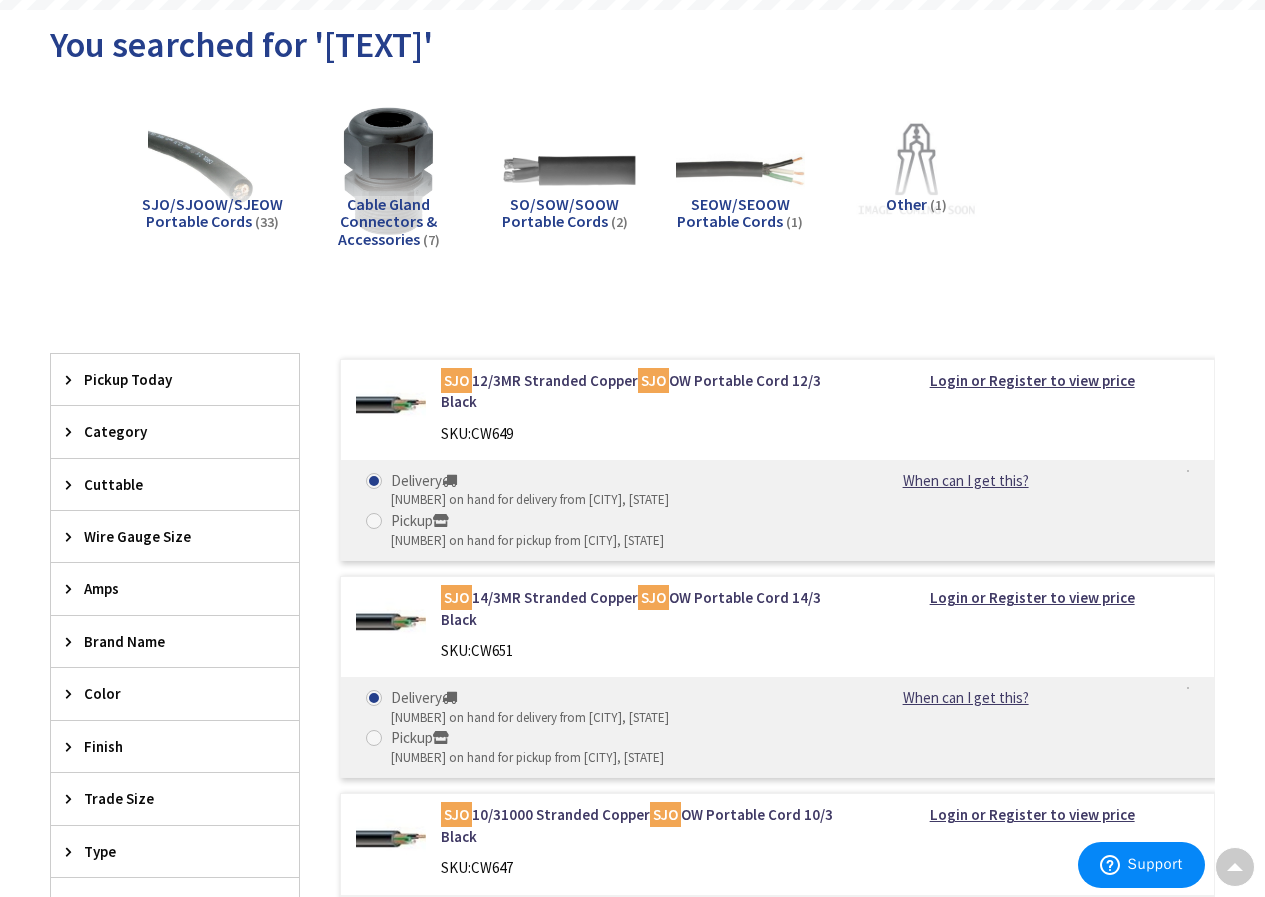 scroll, scrollTop: 0, scrollLeft: 0, axis: both 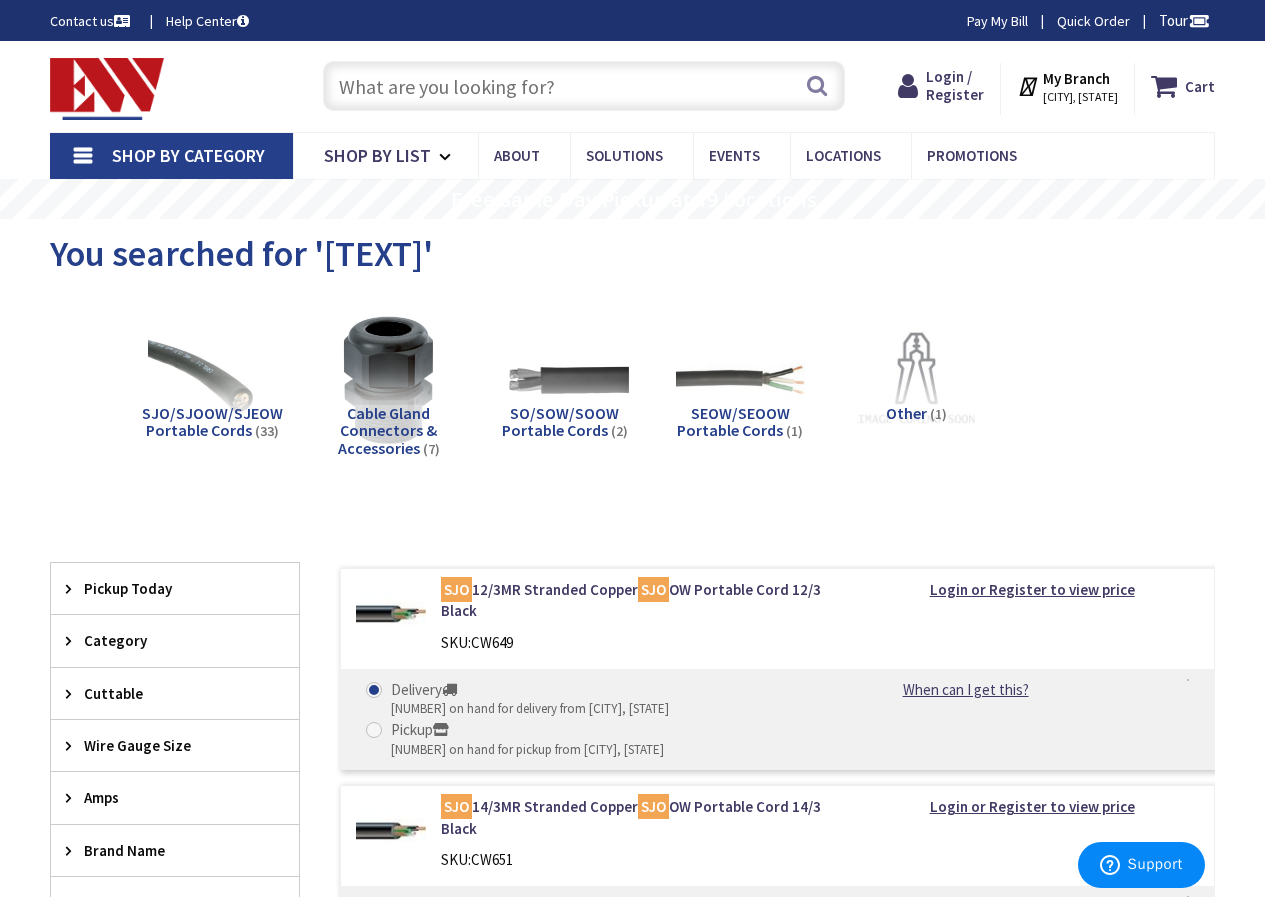 click at bounding box center [584, 86] 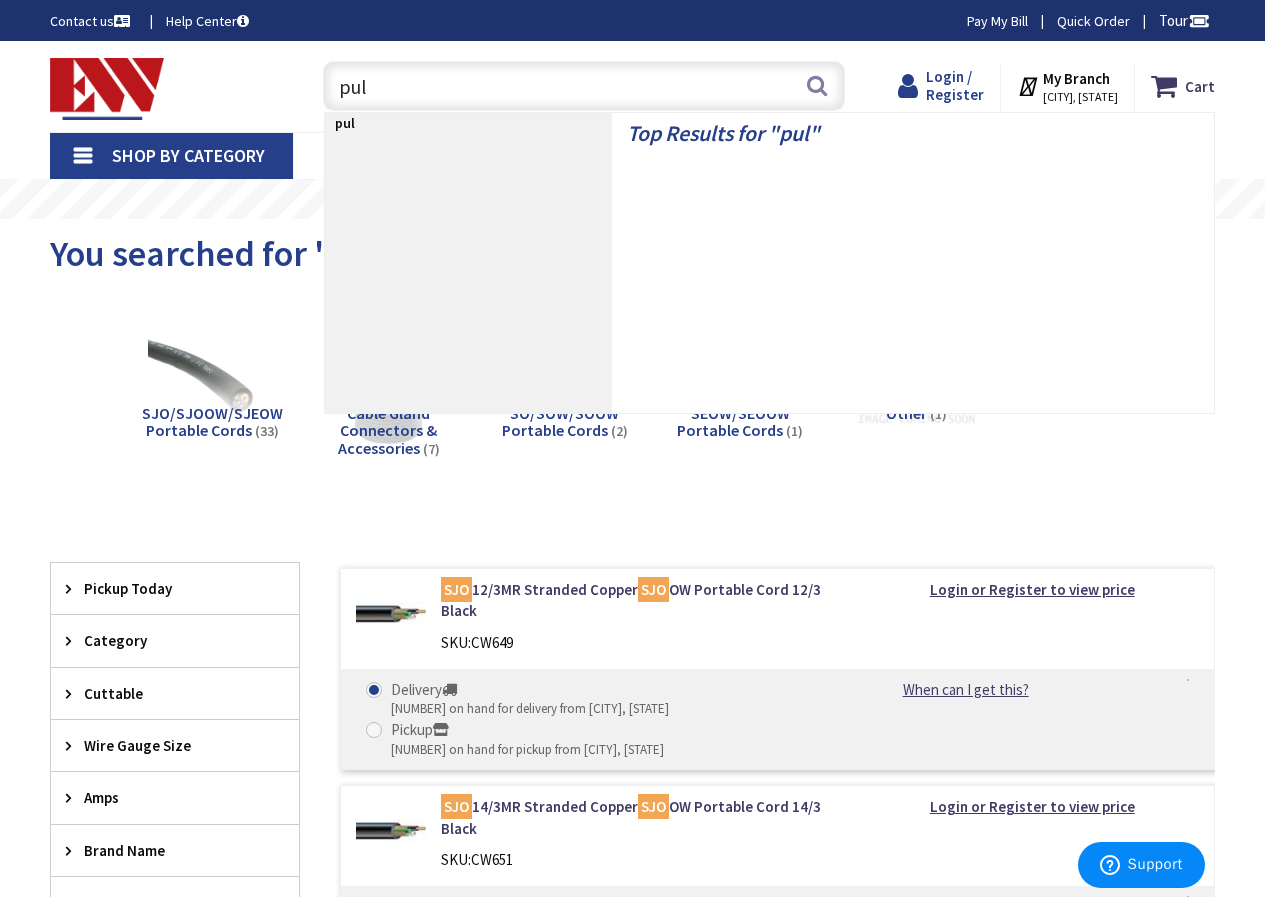 type on "pul" 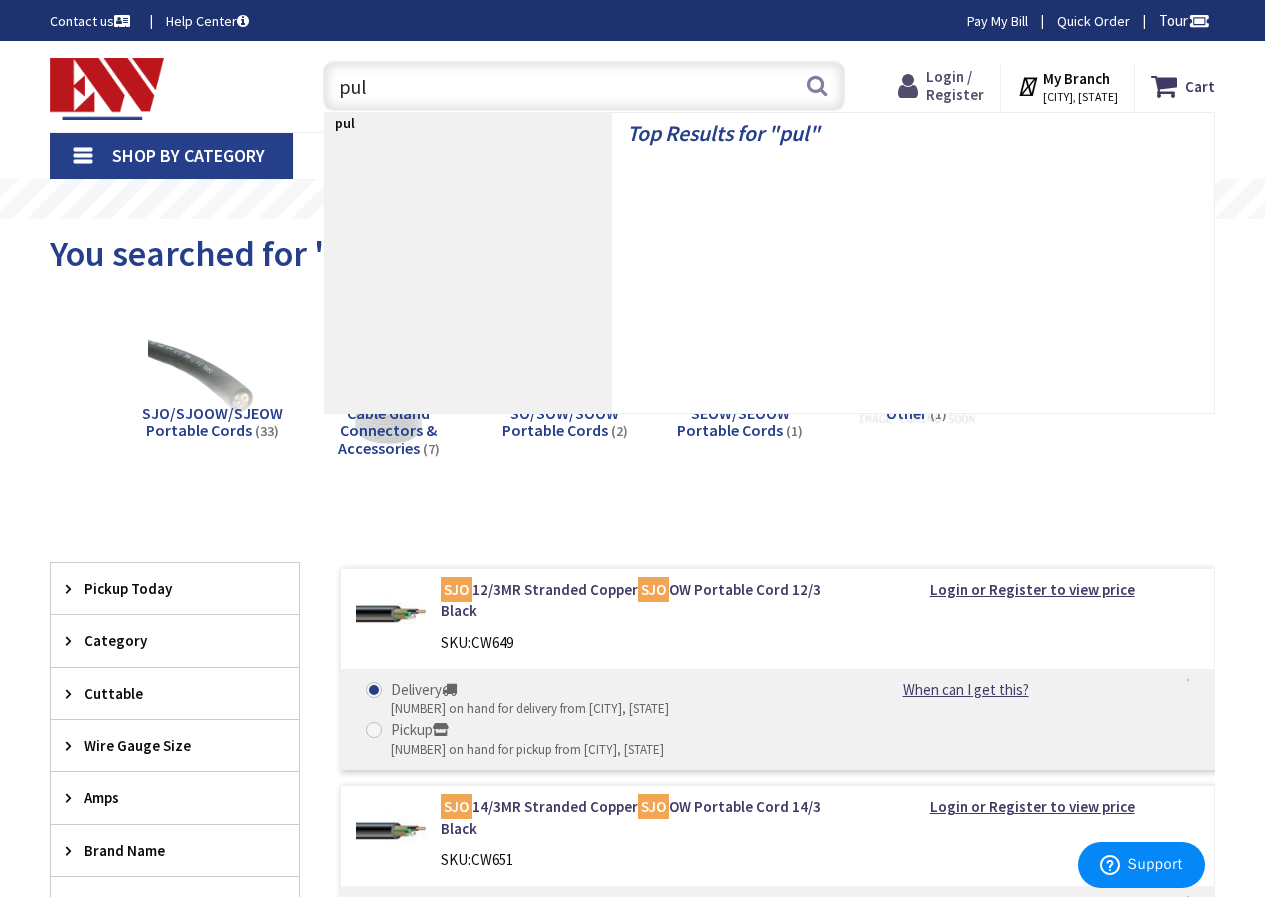 click on "Login / Register" at bounding box center (955, 85) 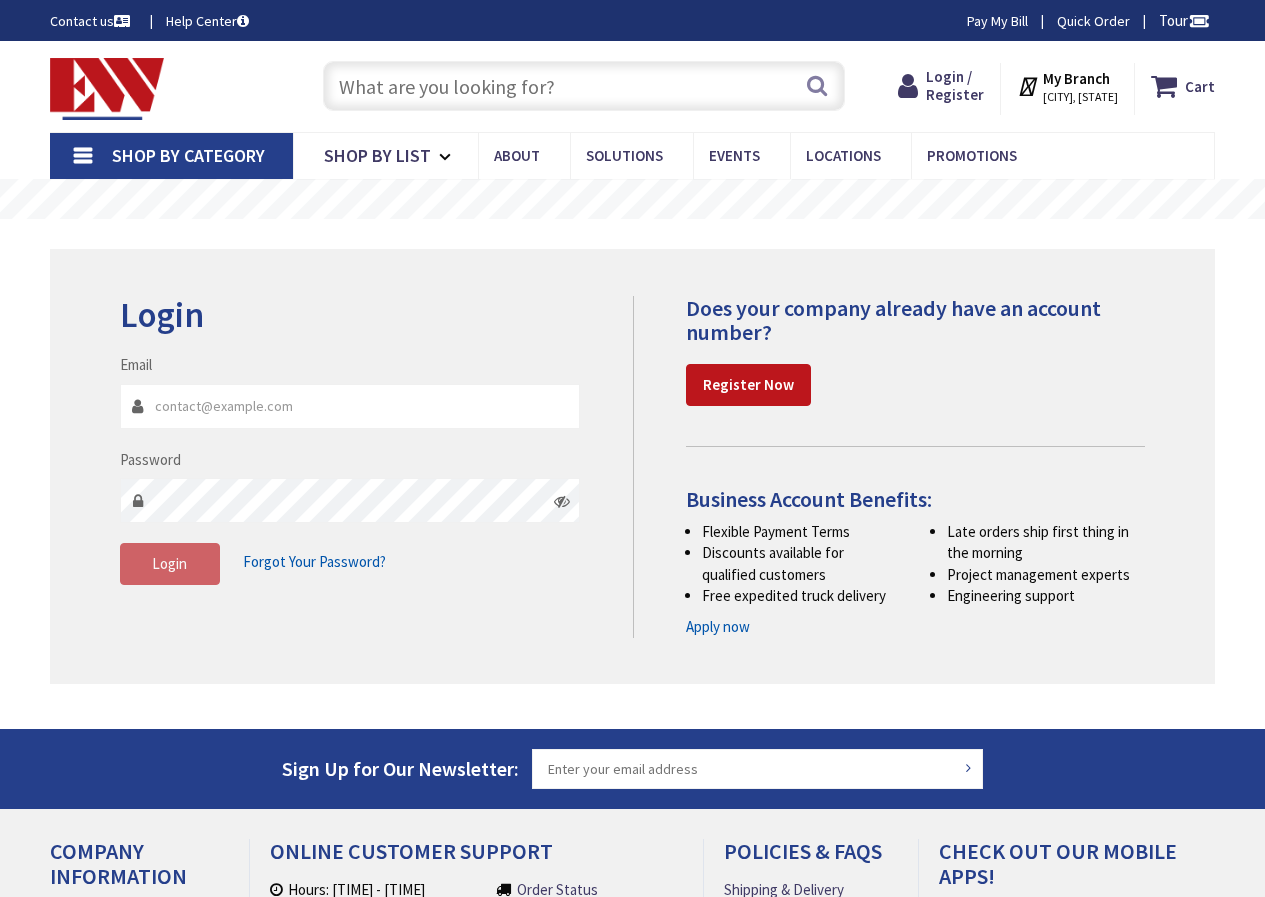 scroll, scrollTop: 0, scrollLeft: 0, axis: both 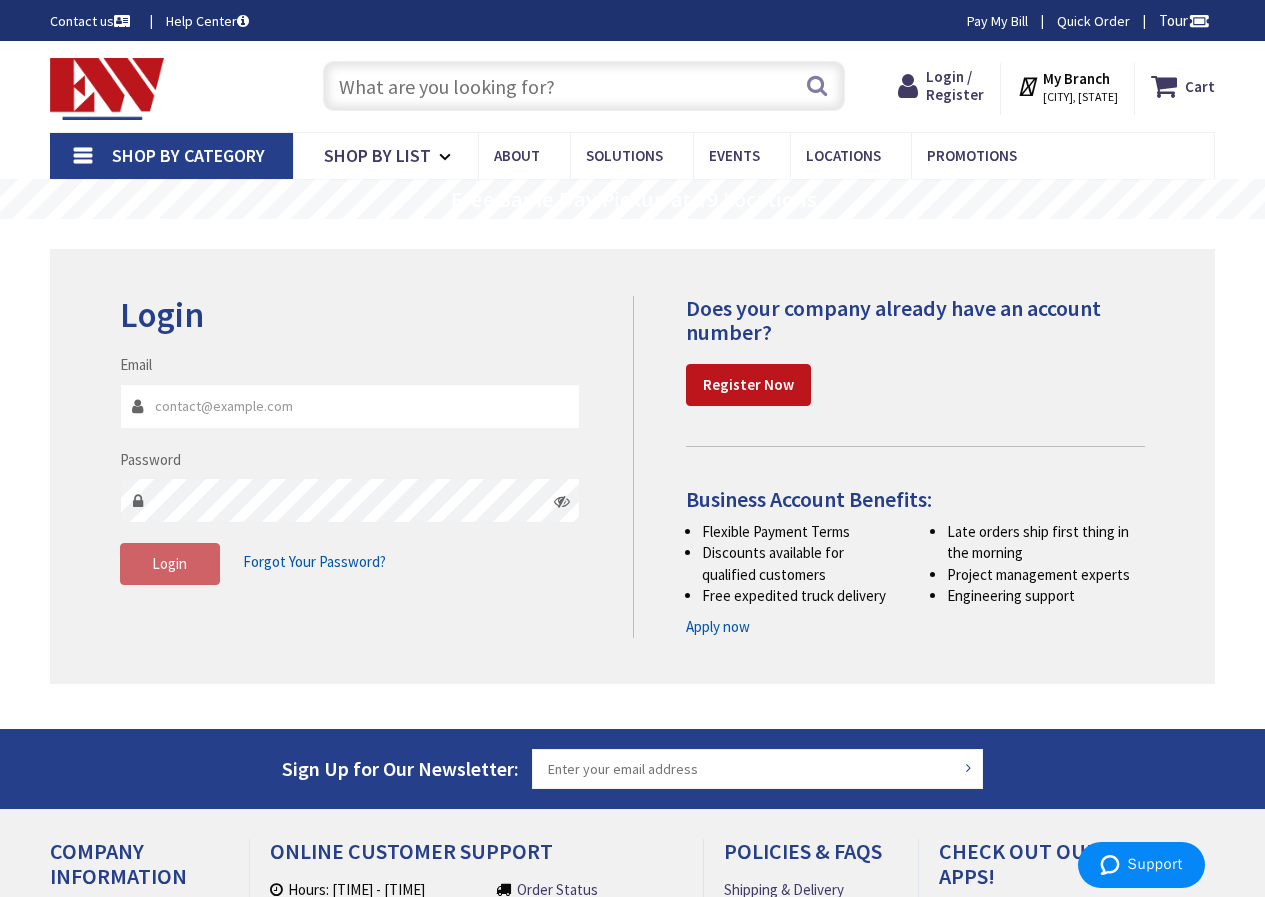 click at bounding box center (584, 86) 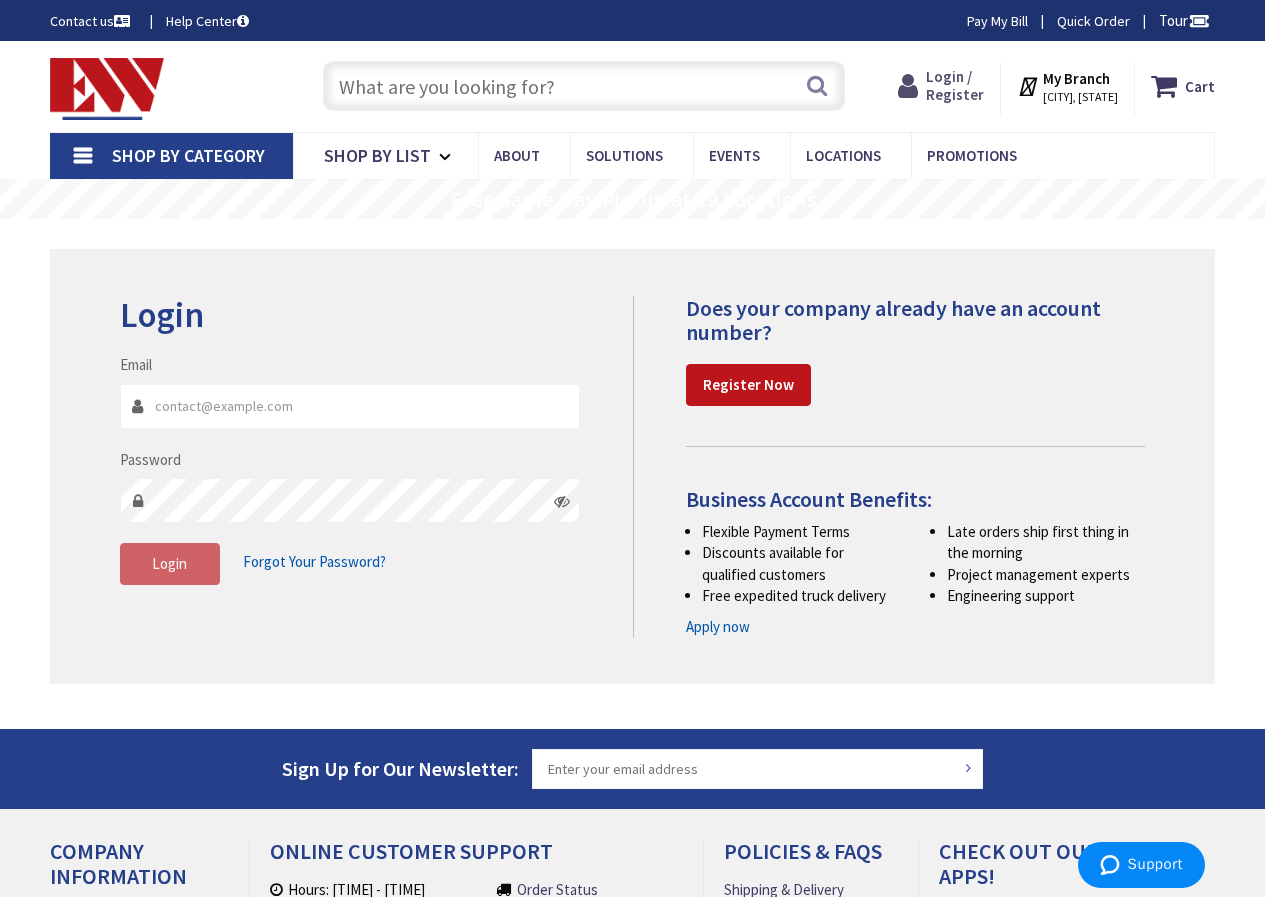 click on "Login / Register" at bounding box center [955, 85] 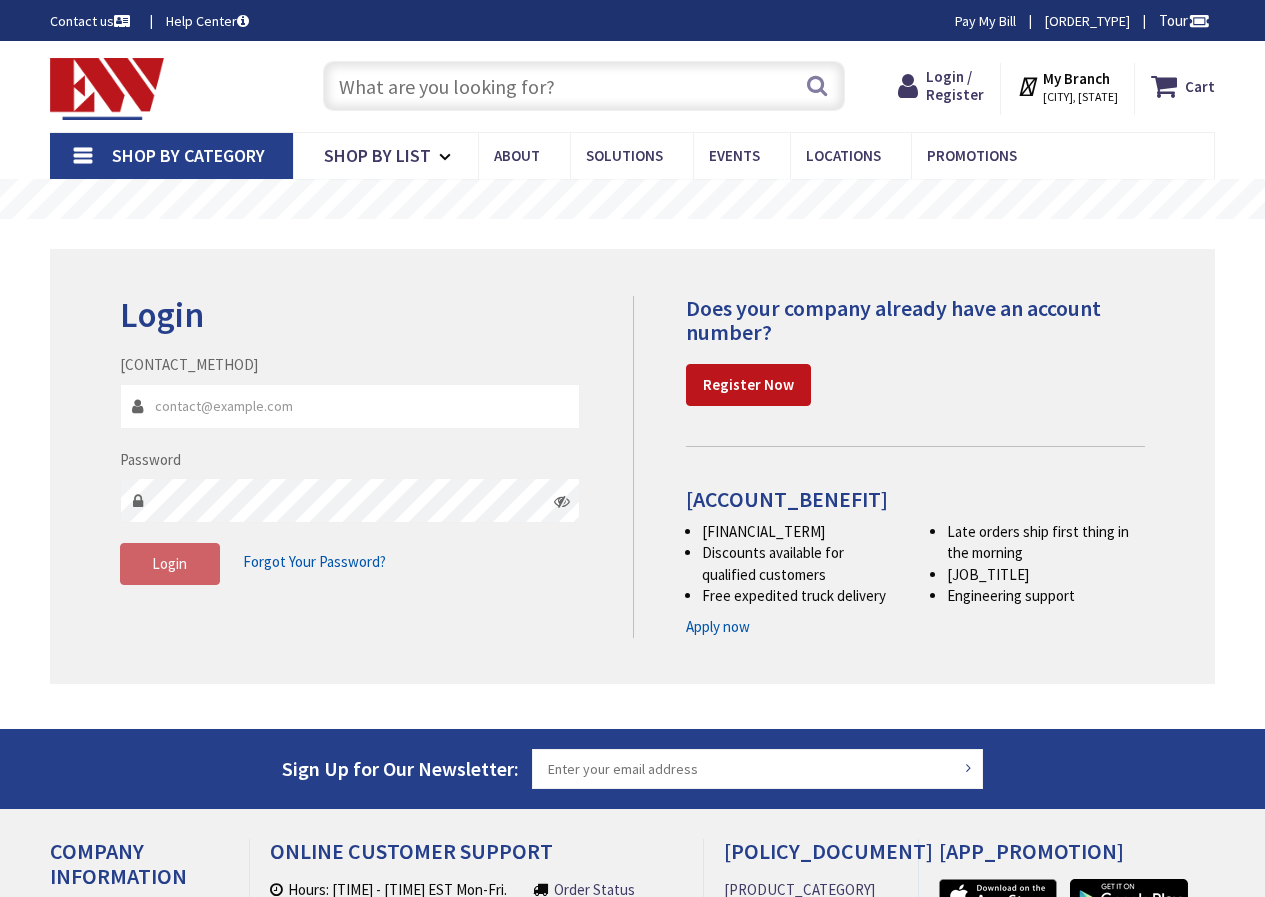scroll, scrollTop: 0, scrollLeft: 0, axis: both 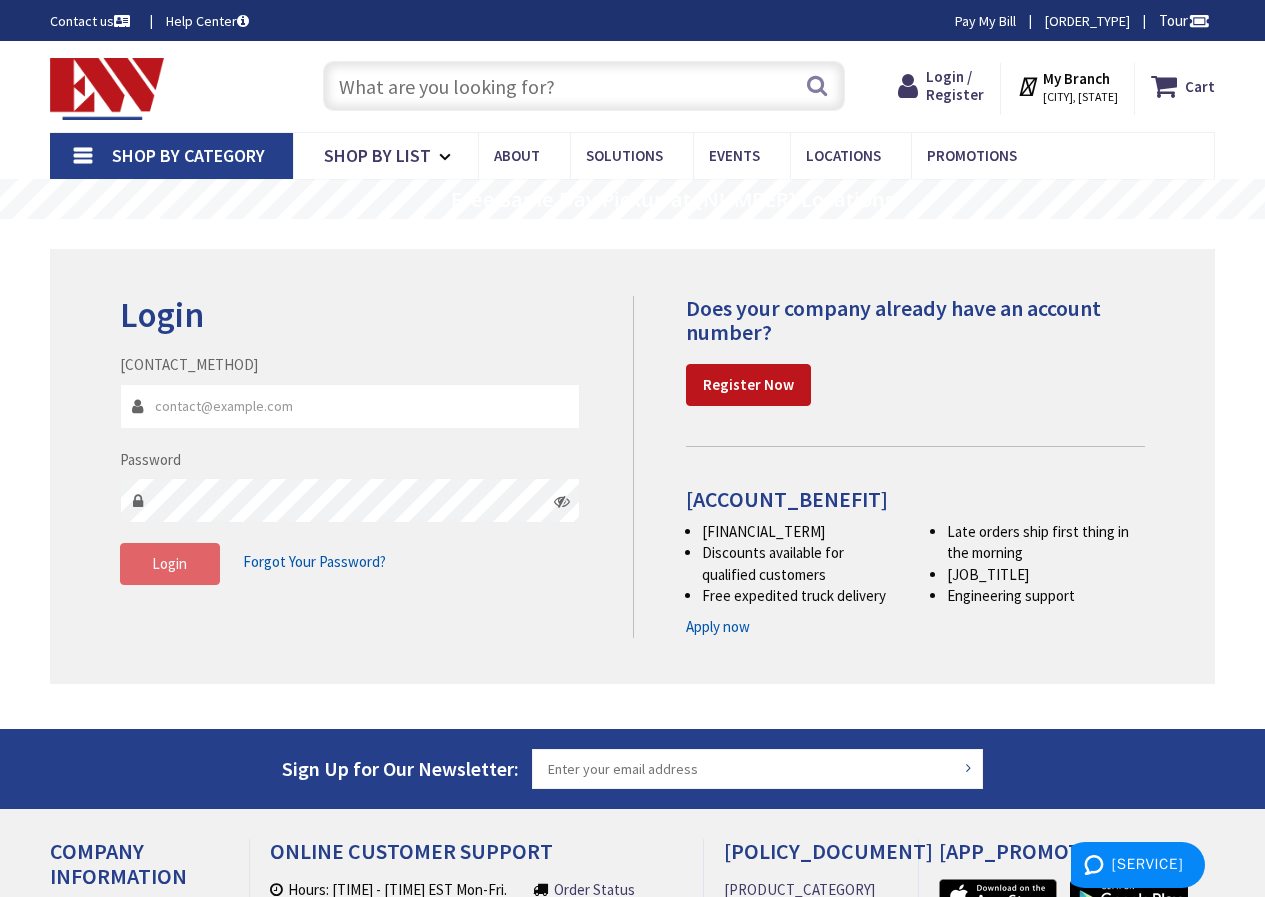 type on "[EMAIL]" 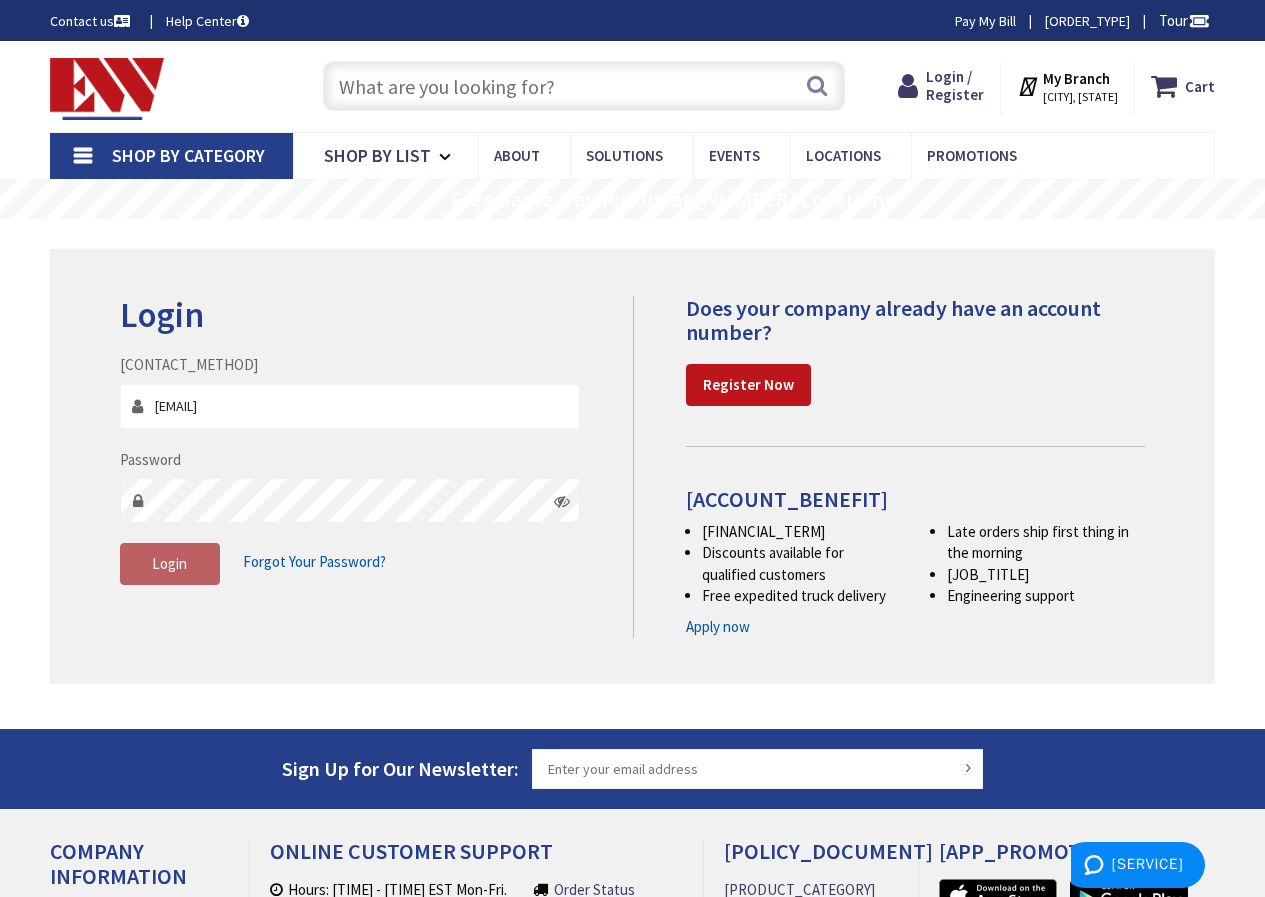 click on "Login" at bounding box center [170, 564] 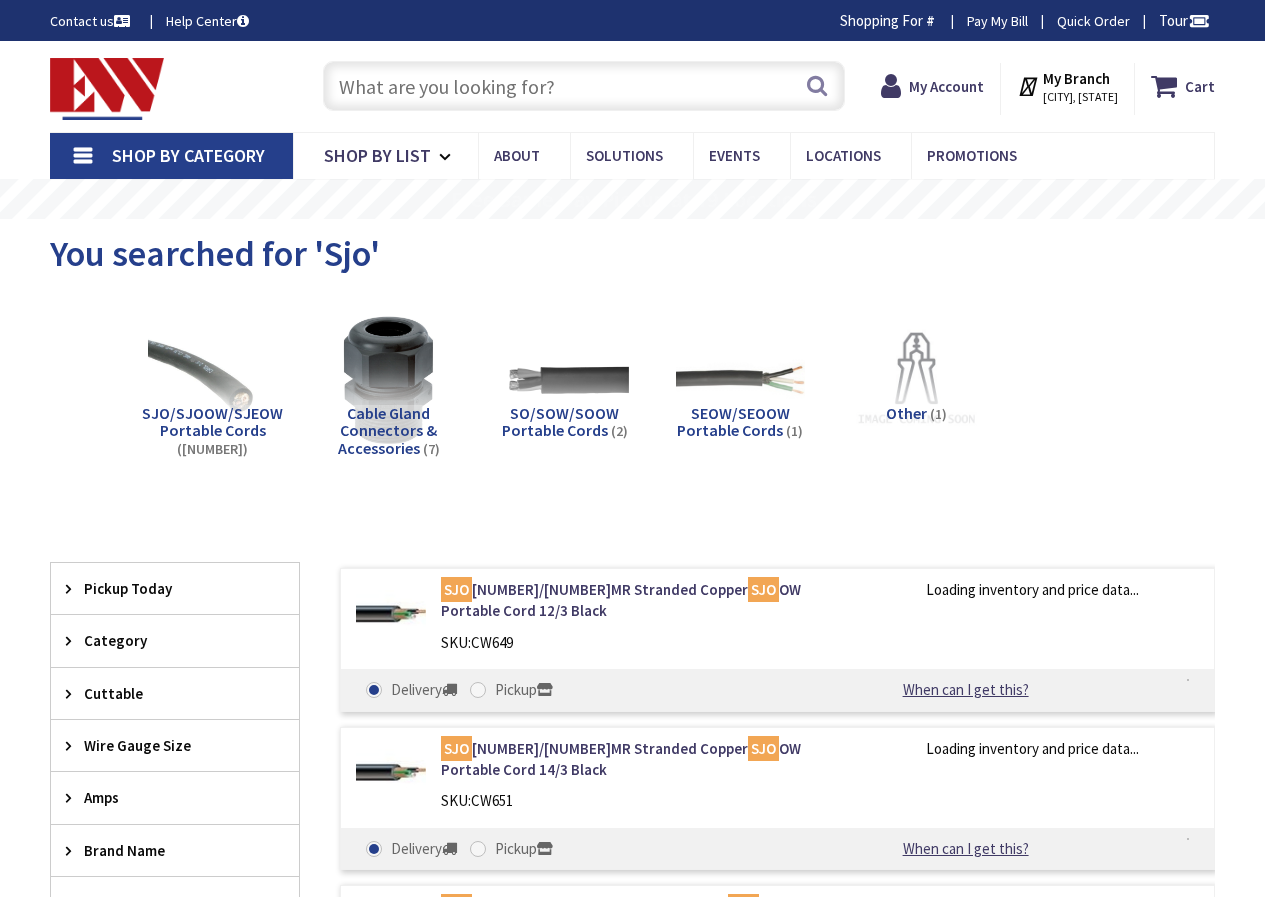 scroll, scrollTop: 0, scrollLeft: 0, axis: both 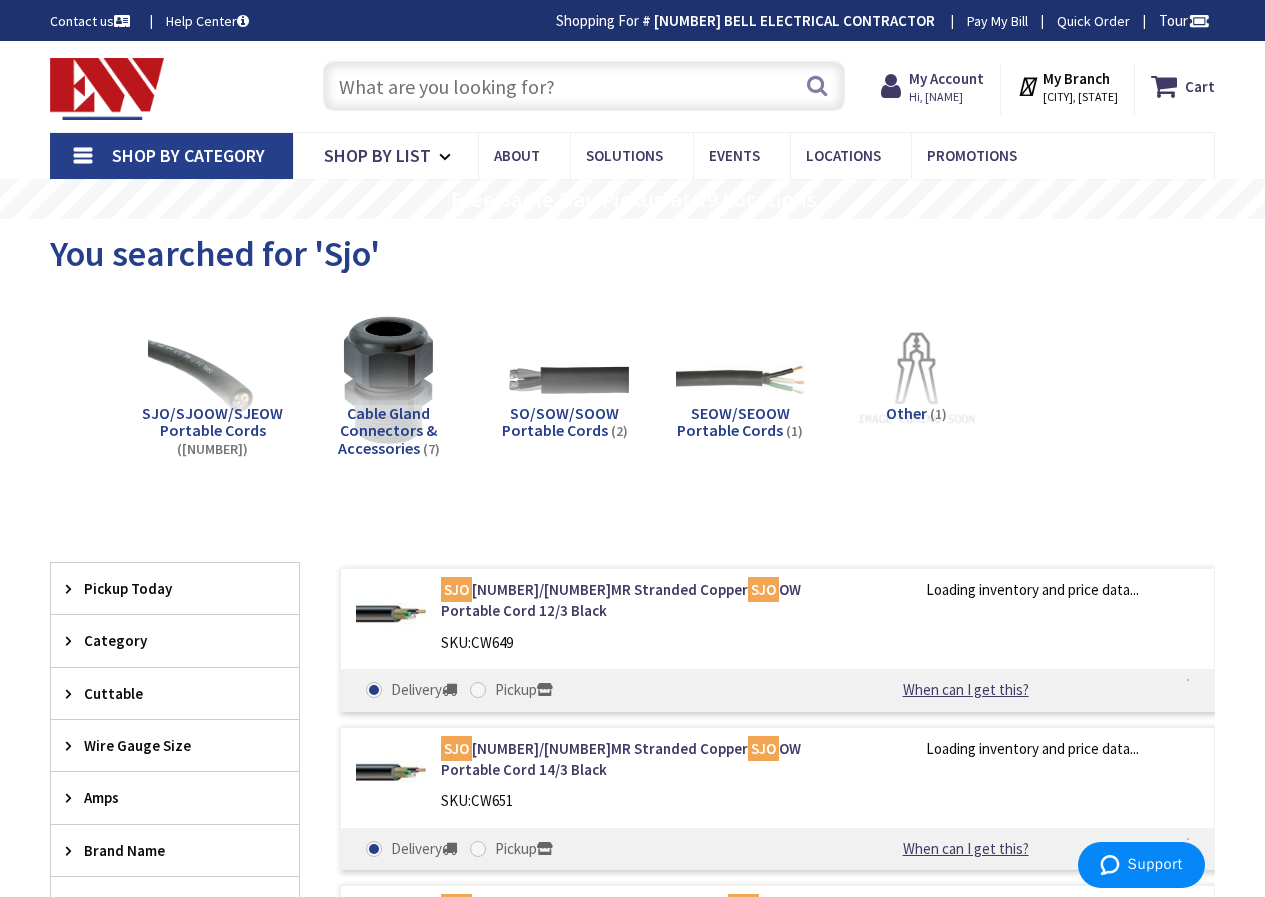 click at bounding box center [584, 86] 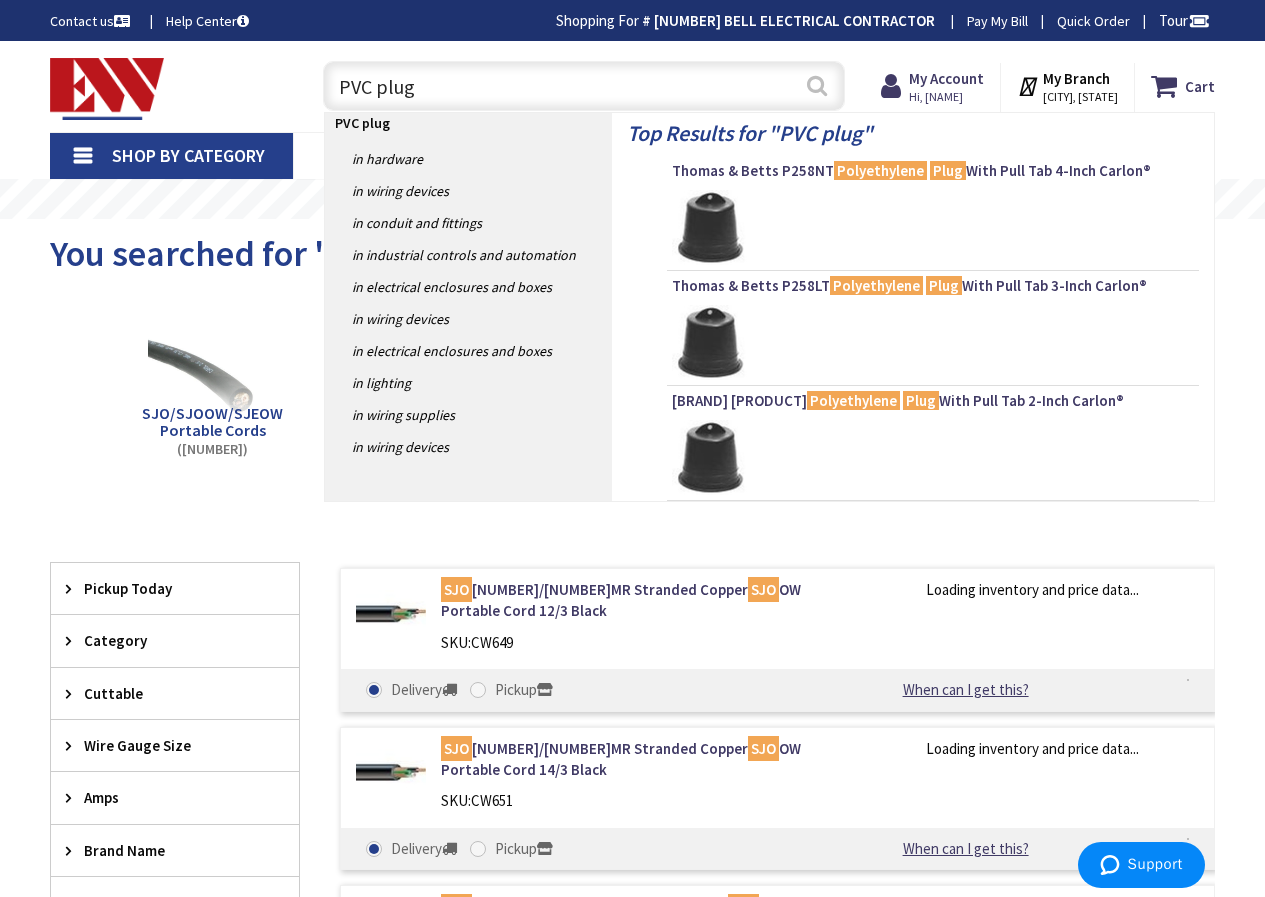 type on "PVC plug" 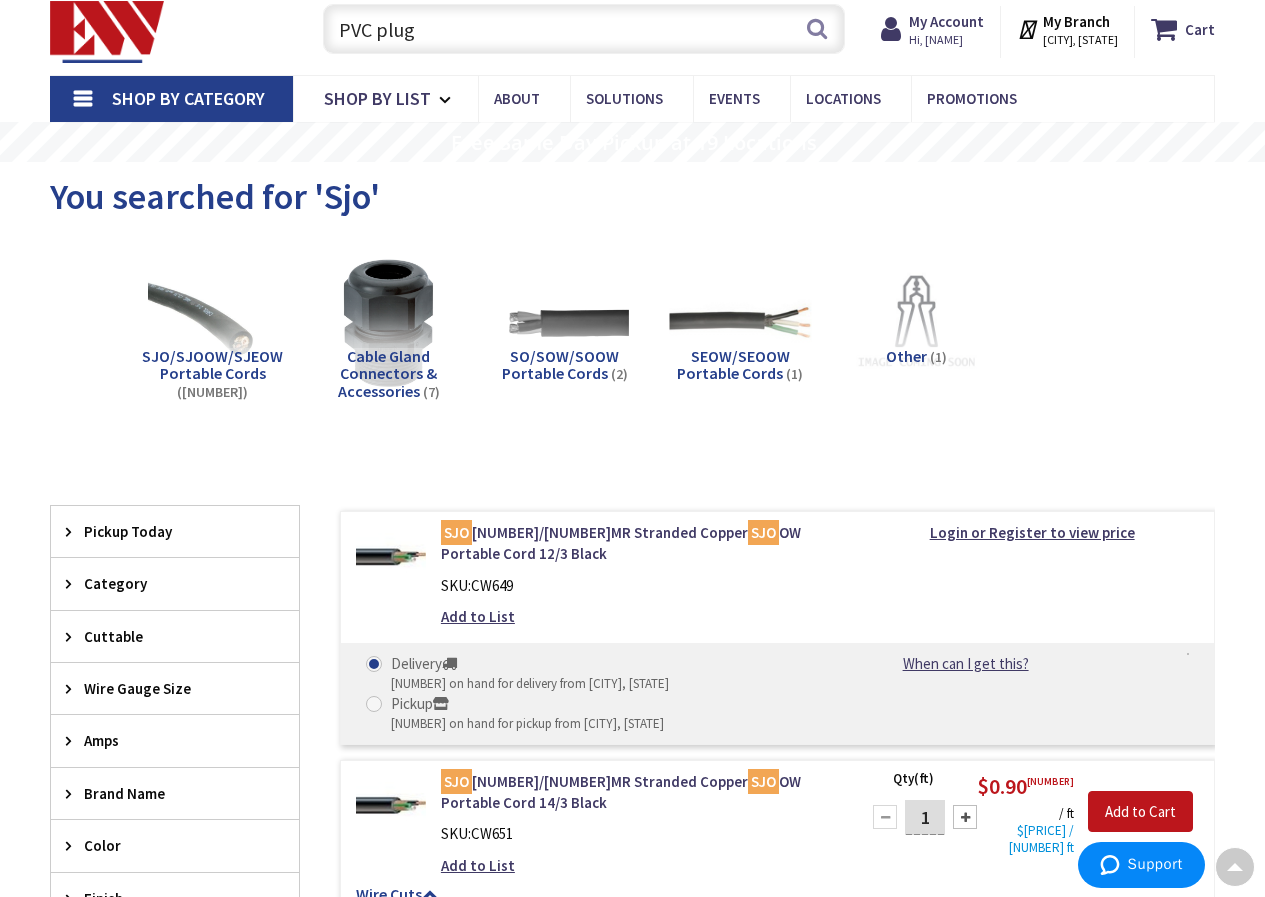 scroll, scrollTop: 25, scrollLeft: 0, axis: vertical 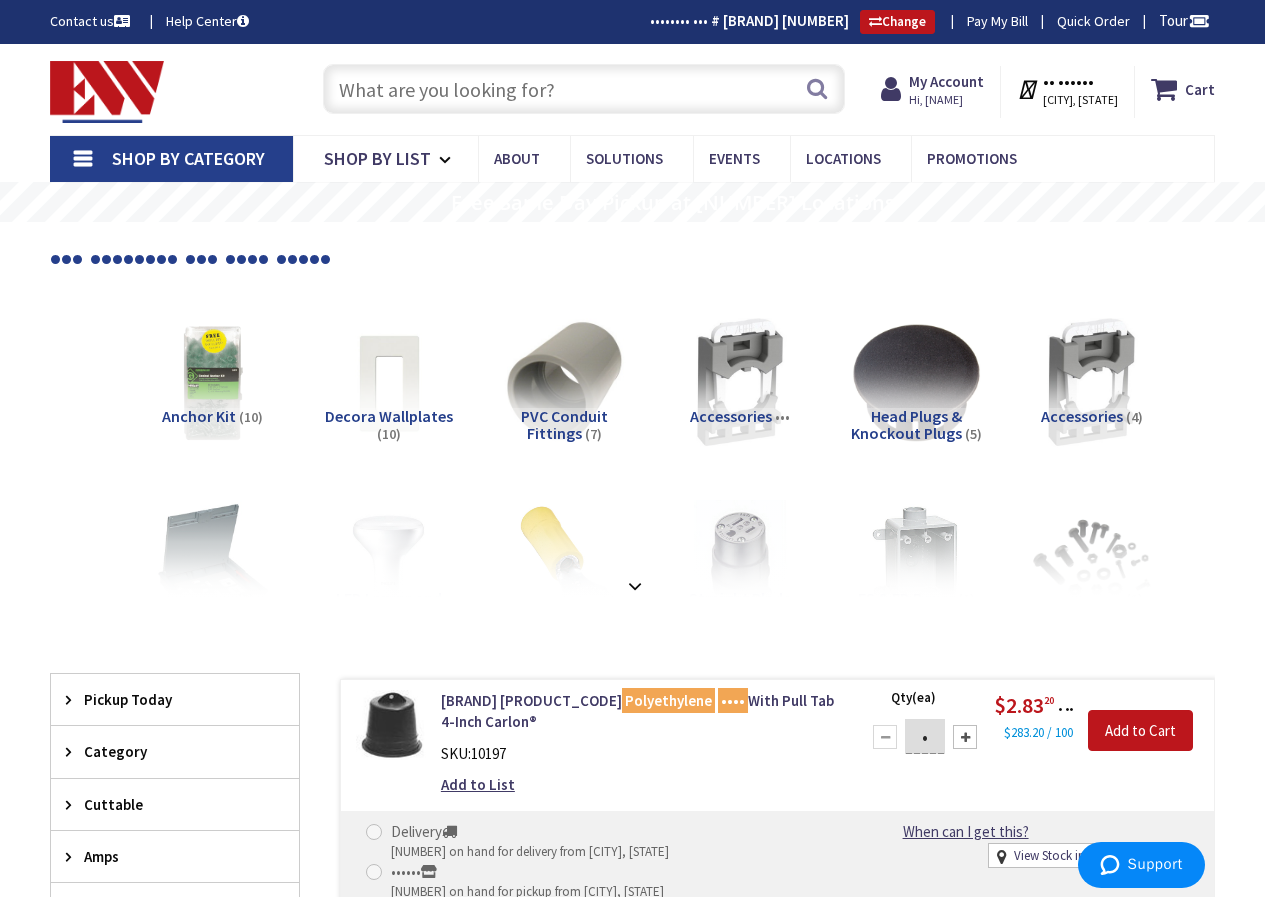 click at bounding box center (584, 89) 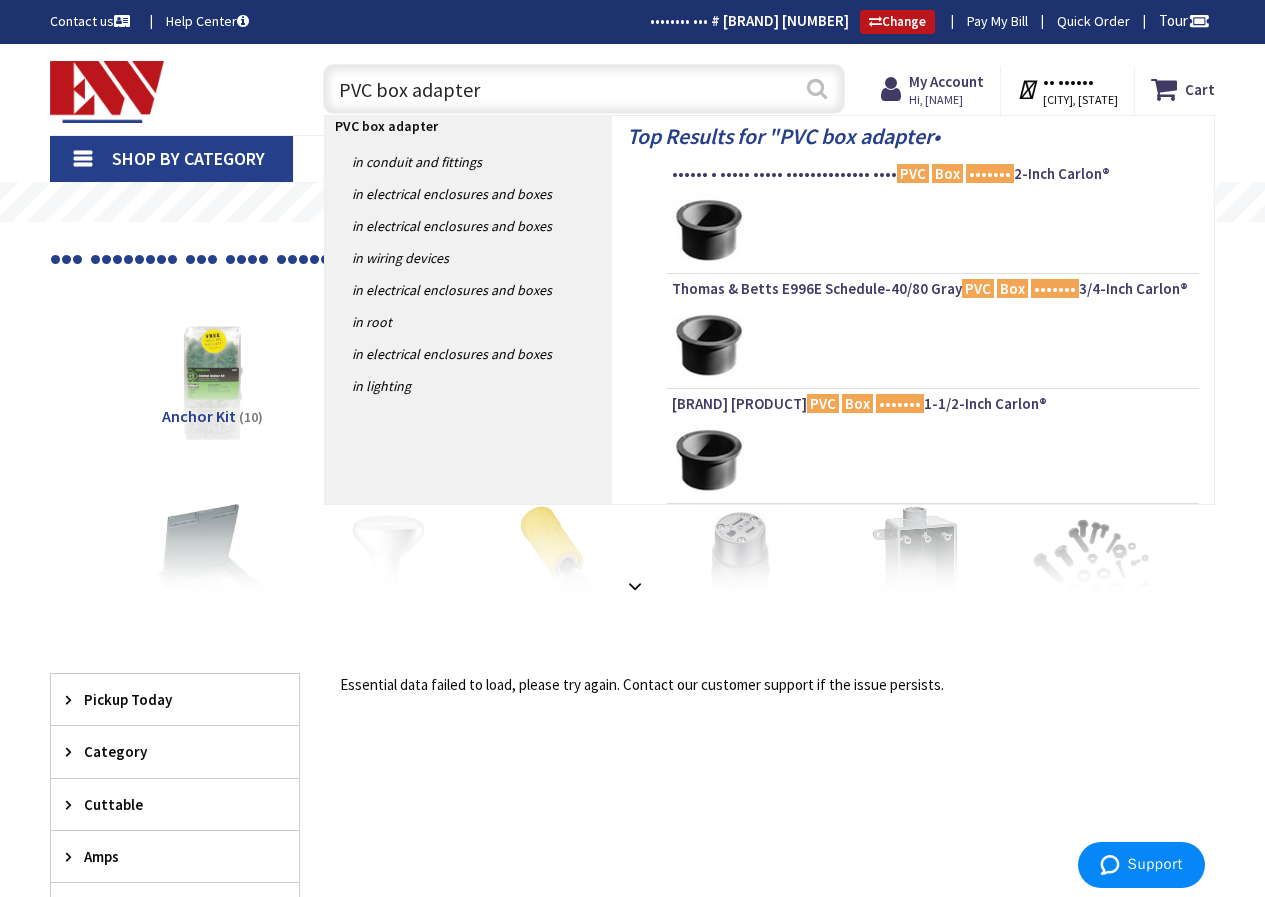 type on "PVC box adapter" 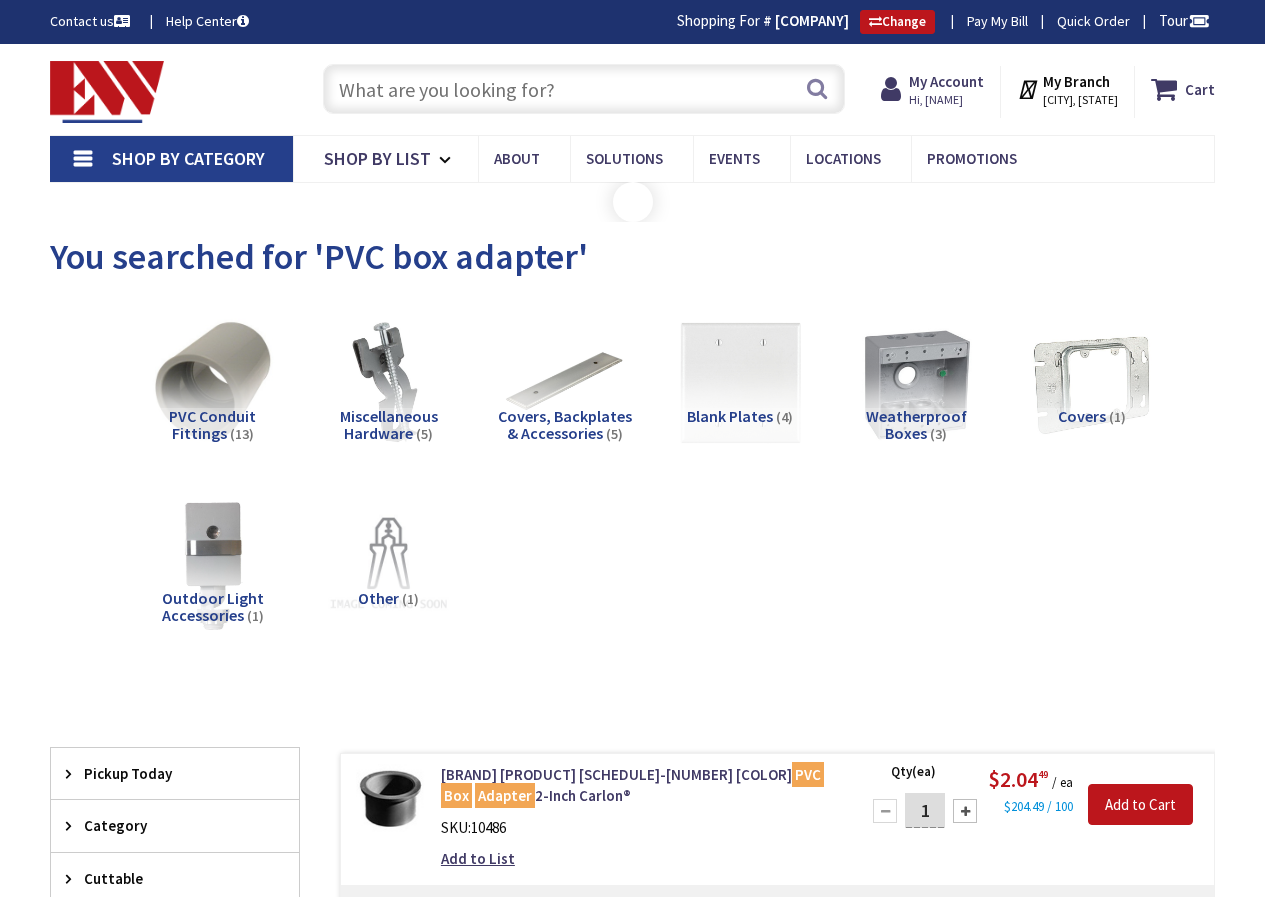 scroll, scrollTop: 0, scrollLeft: 0, axis: both 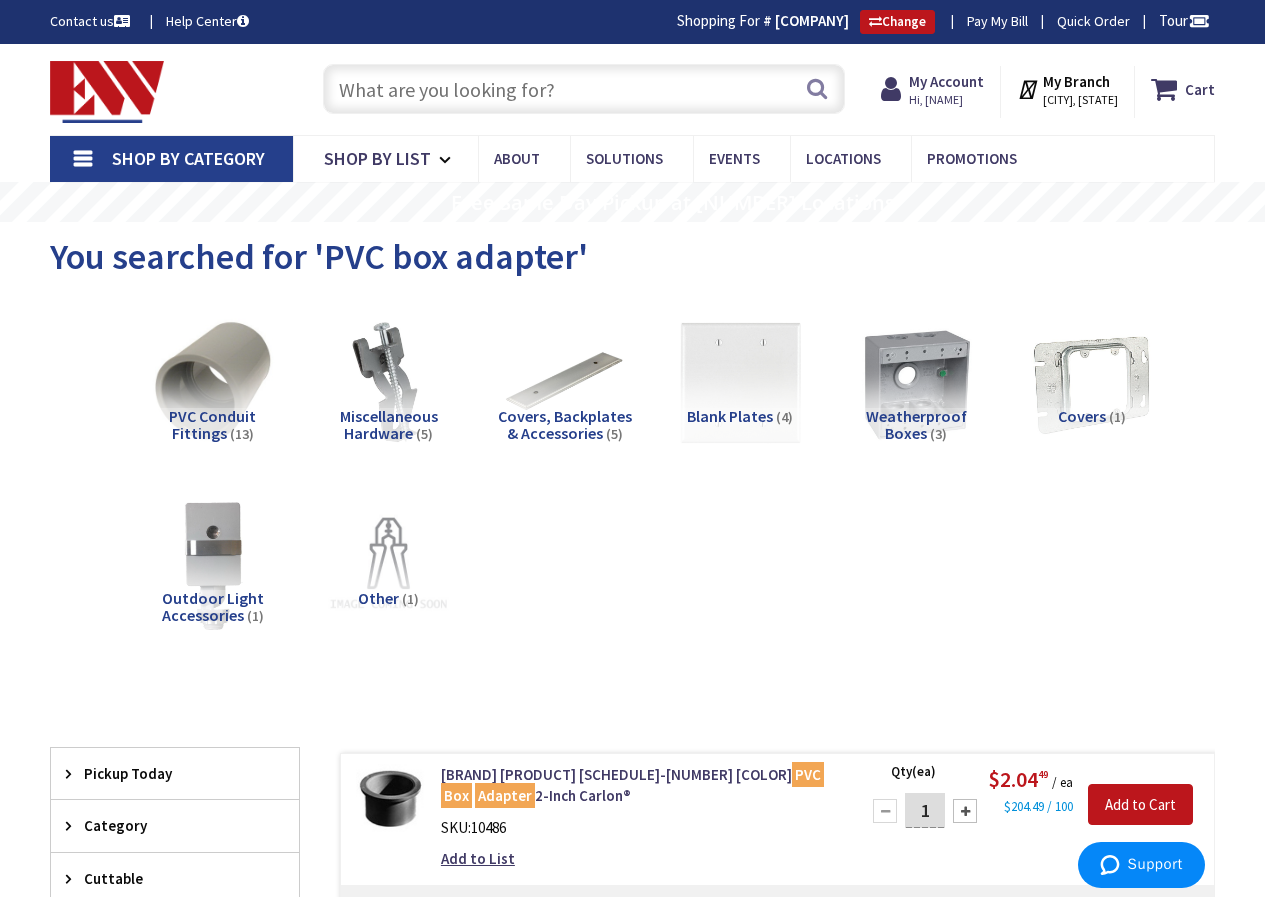 click at bounding box center [584, 89] 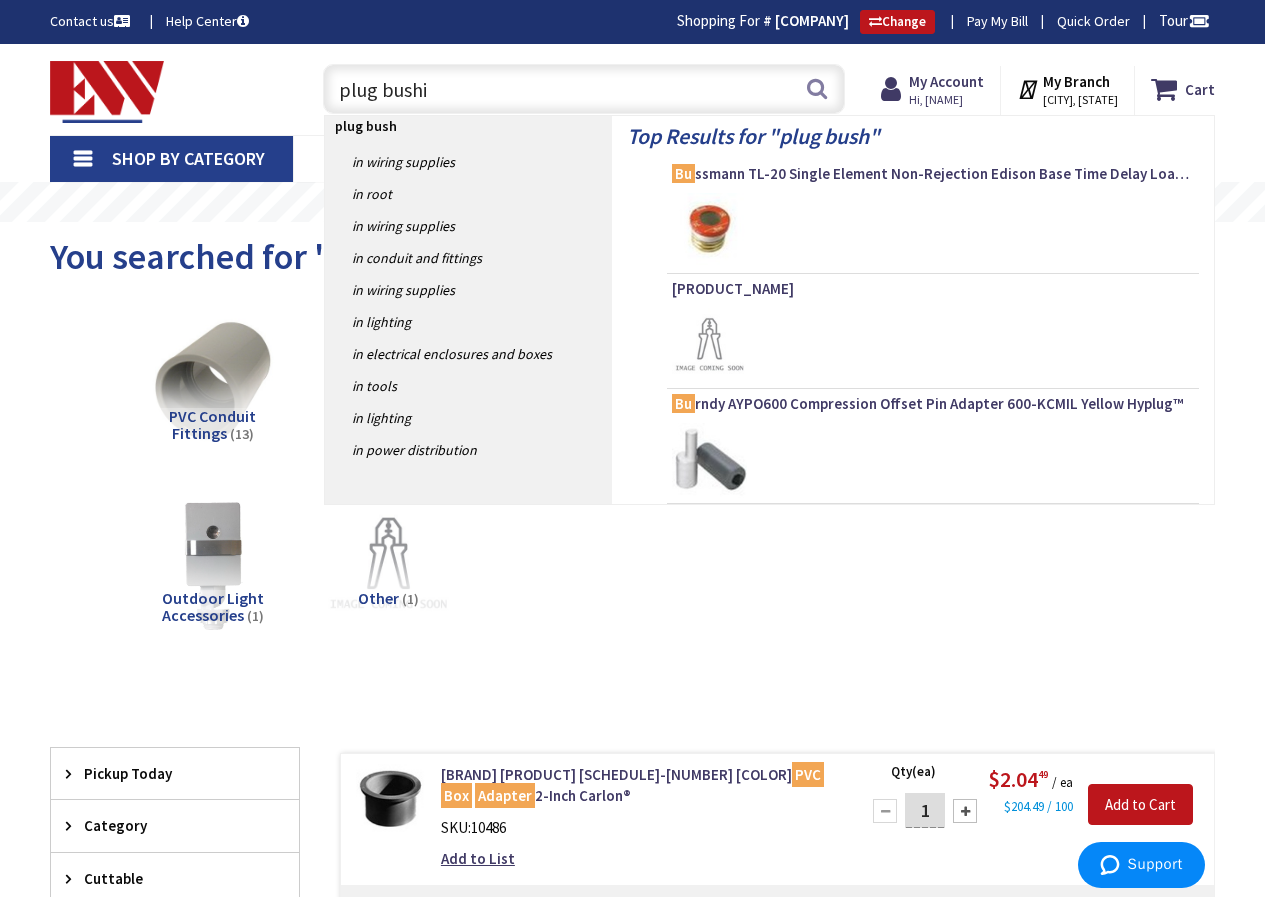 type on "plug bushin" 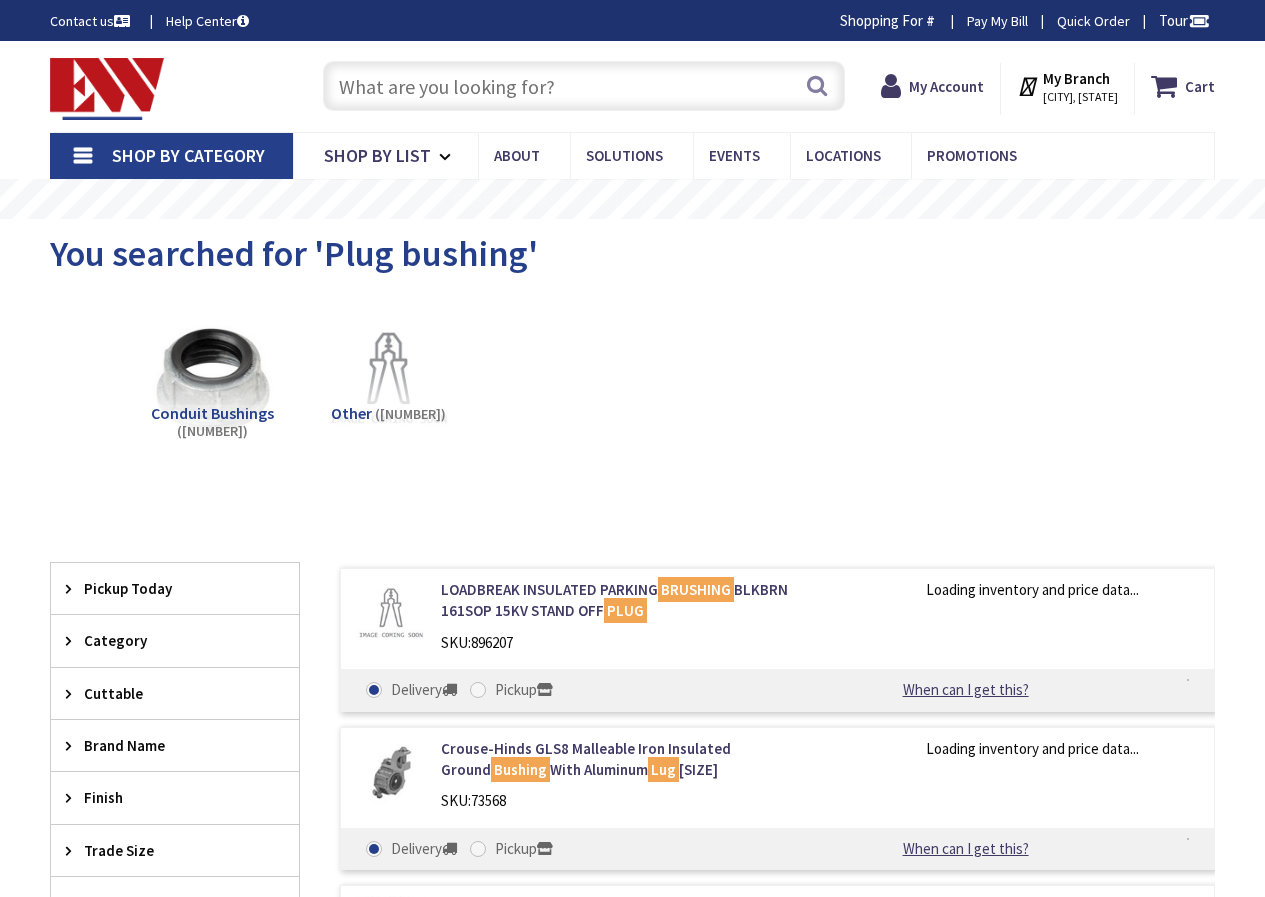 scroll, scrollTop: 0, scrollLeft: 0, axis: both 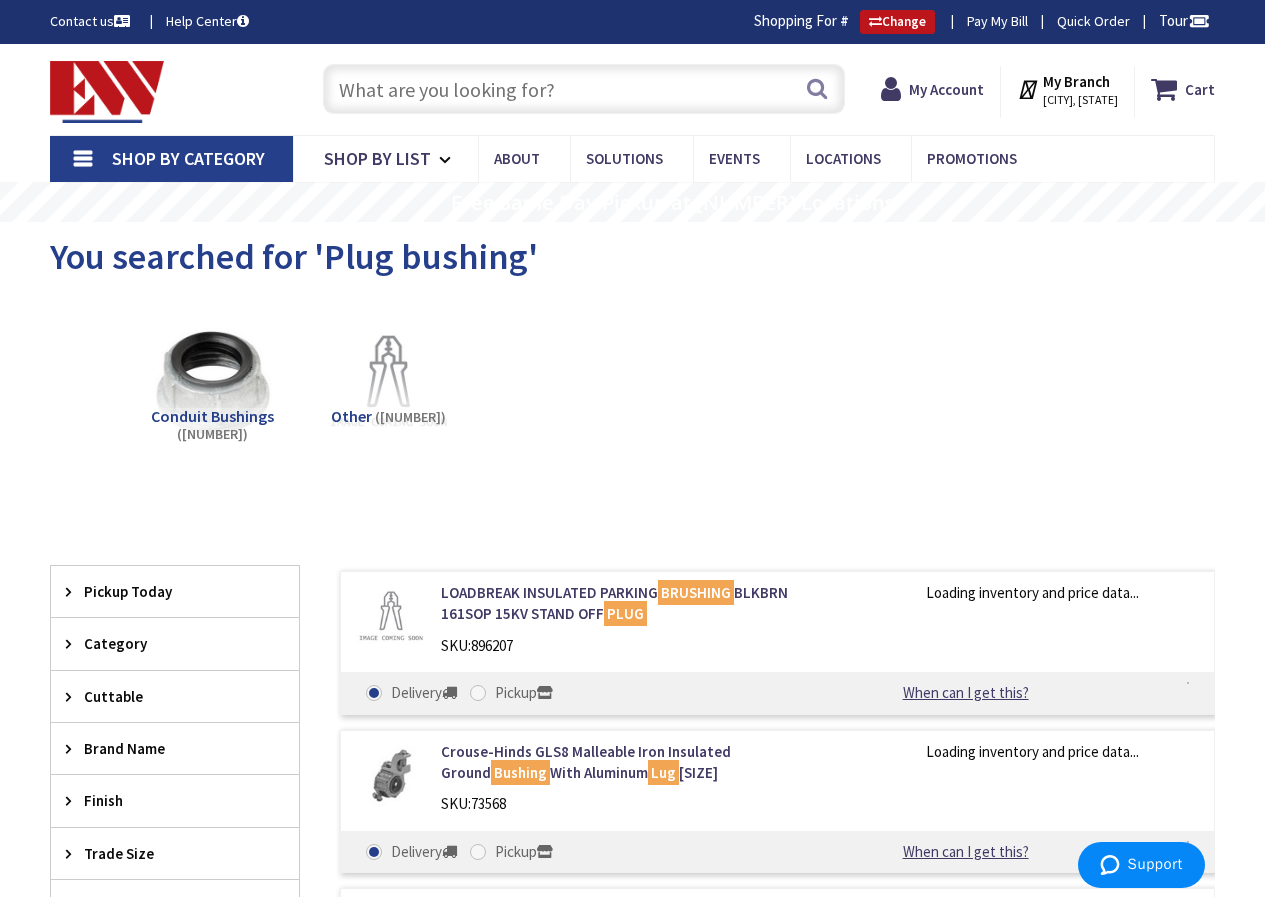 click at bounding box center (584, 89) 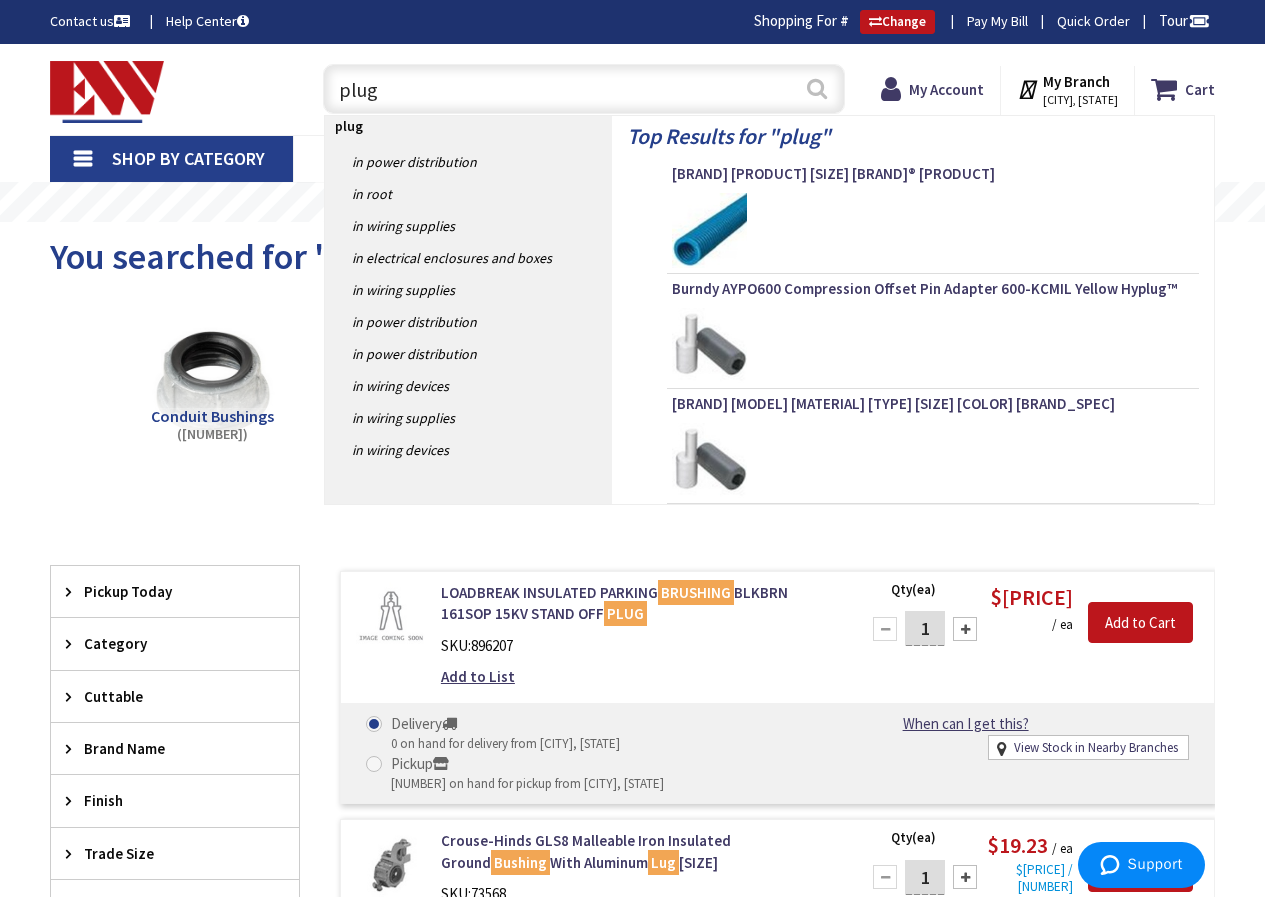 type on "plug" 